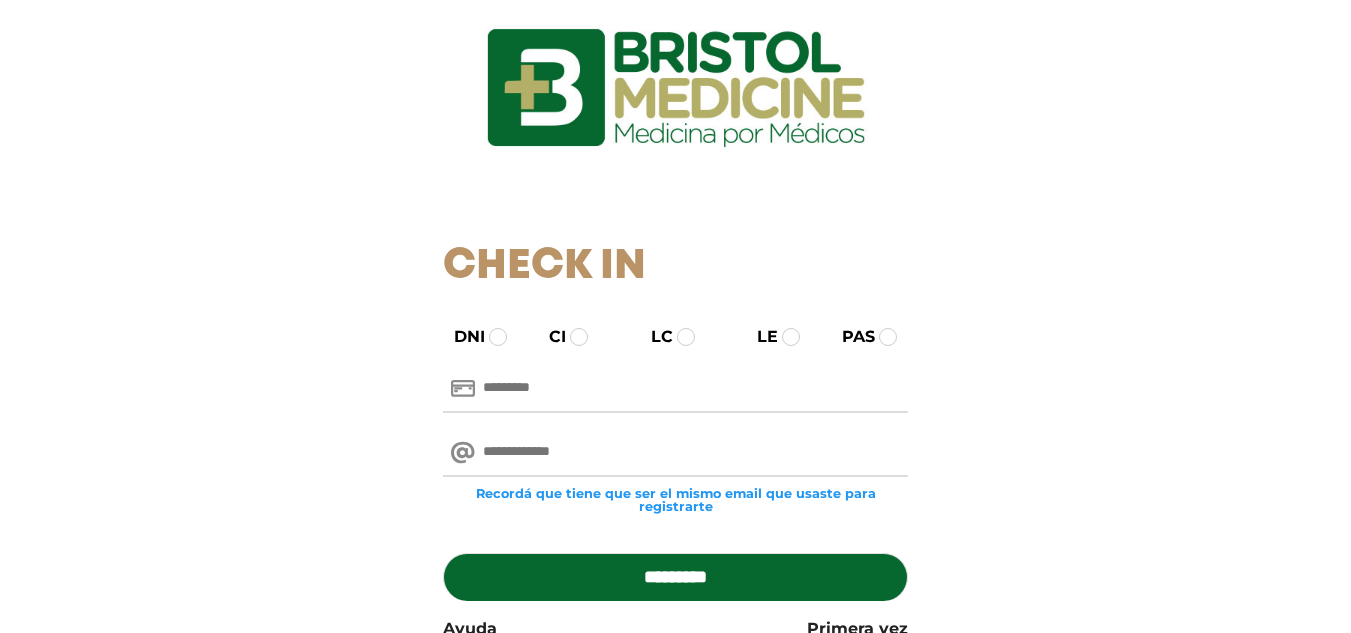 scroll, scrollTop: 100, scrollLeft: 0, axis: vertical 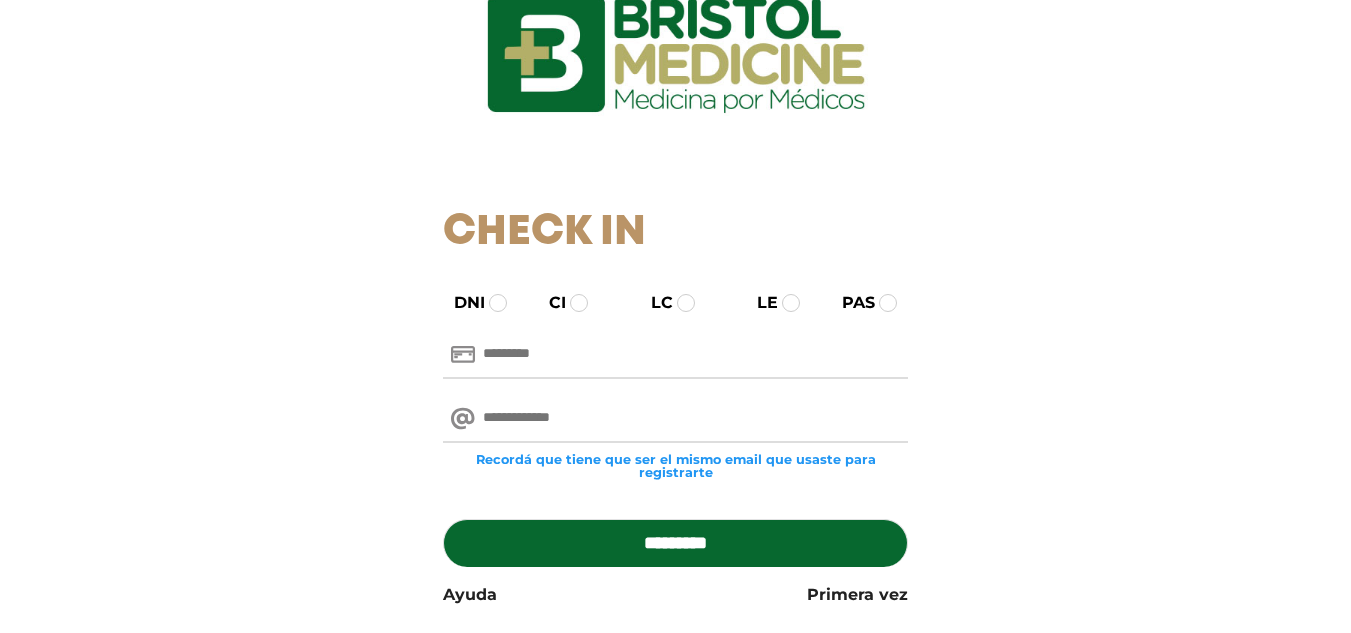 paste on "********" 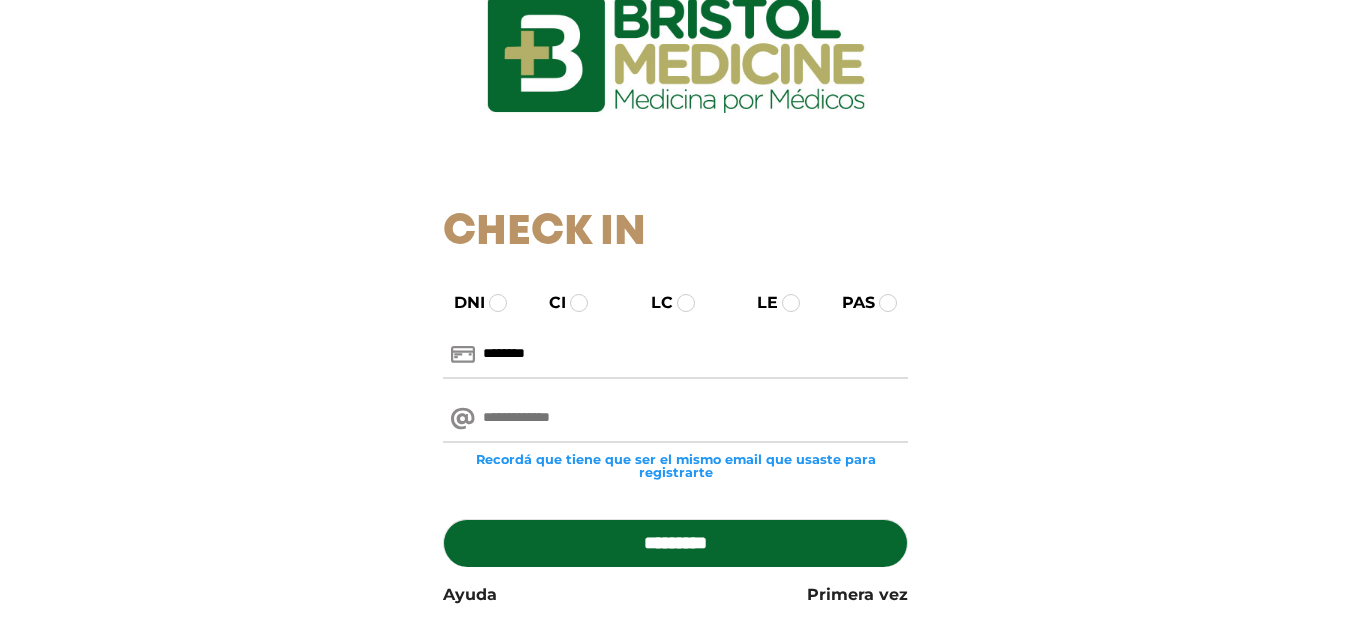type on "********" 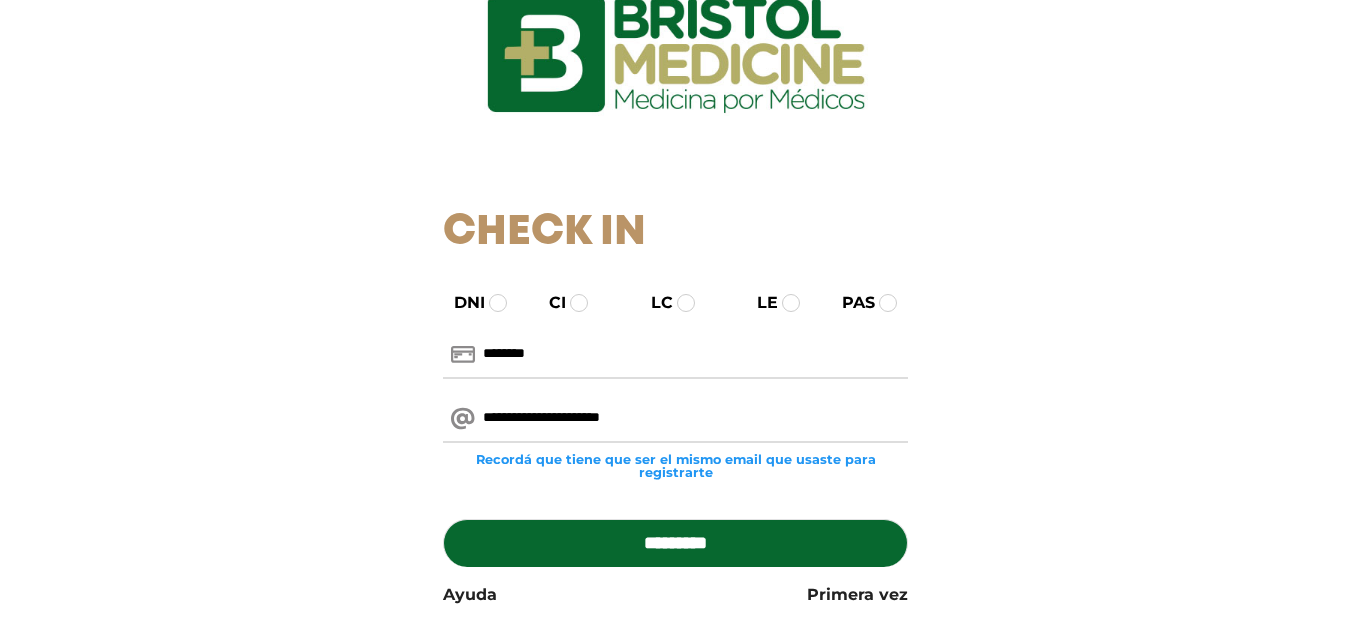 type on "**********" 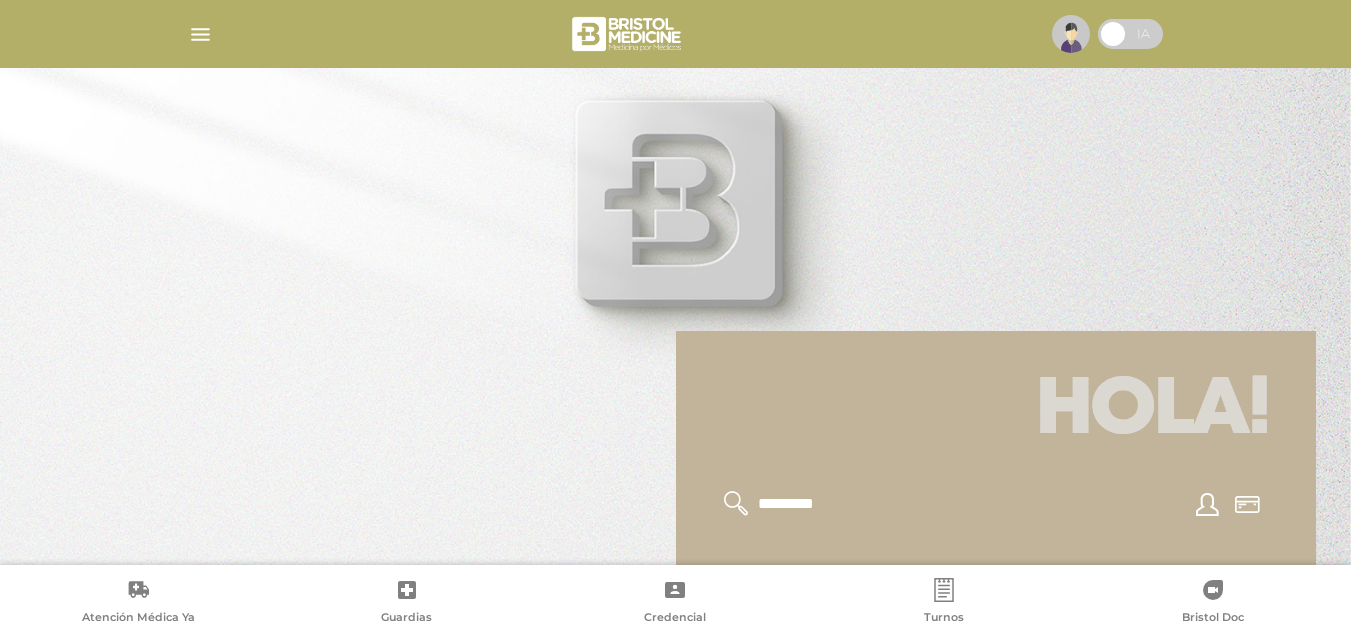 scroll, scrollTop: 0, scrollLeft: 0, axis: both 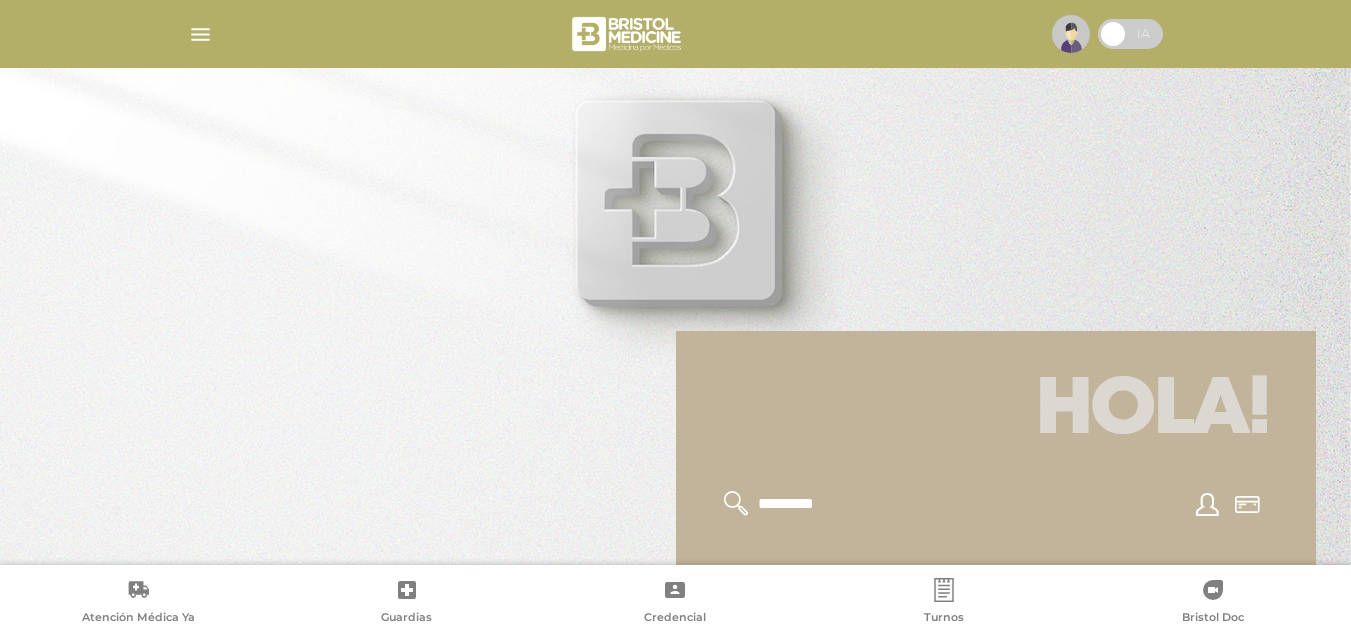 click at bounding box center (200, 34) 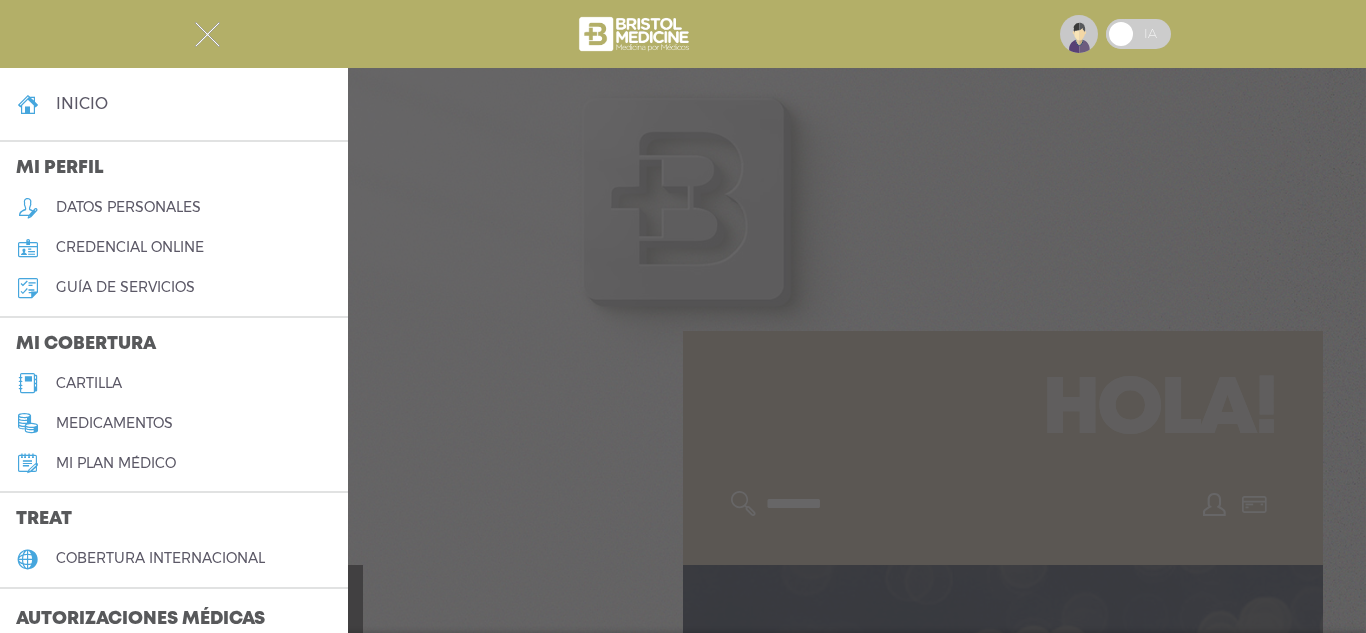 drag, startPoint x: 113, startPoint y: 376, endPoint x: 124, endPoint y: 356, distance: 22.825424 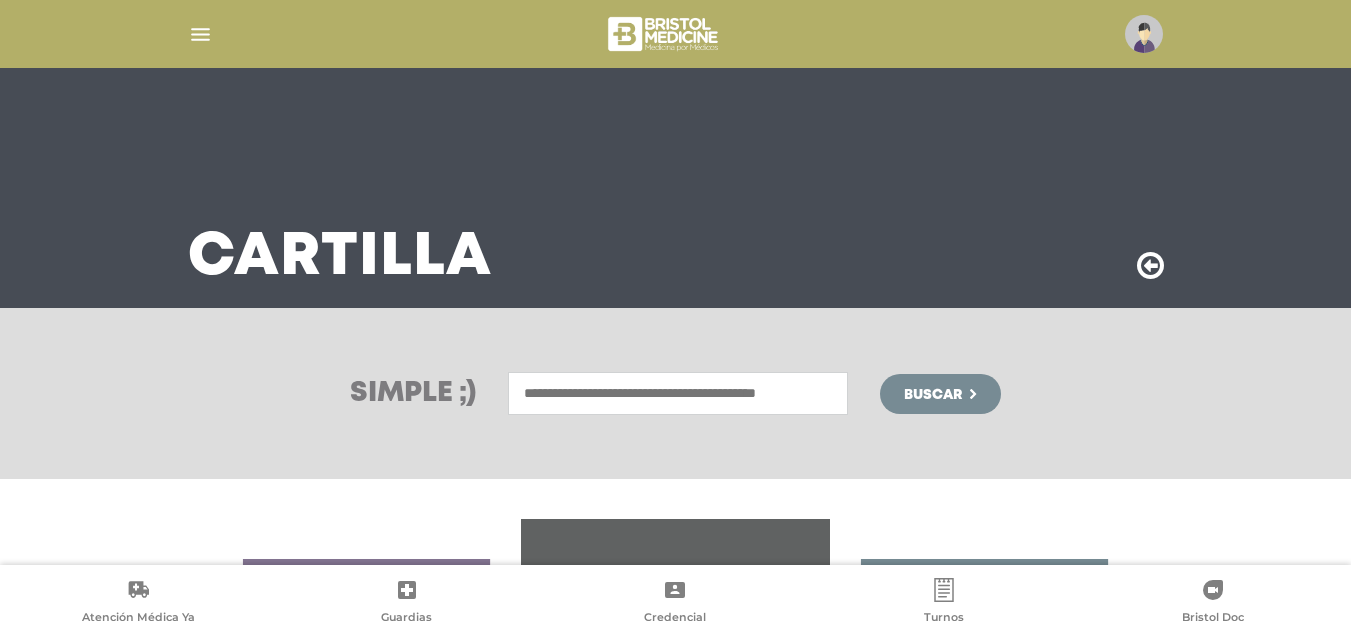 scroll, scrollTop: 0, scrollLeft: 0, axis: both 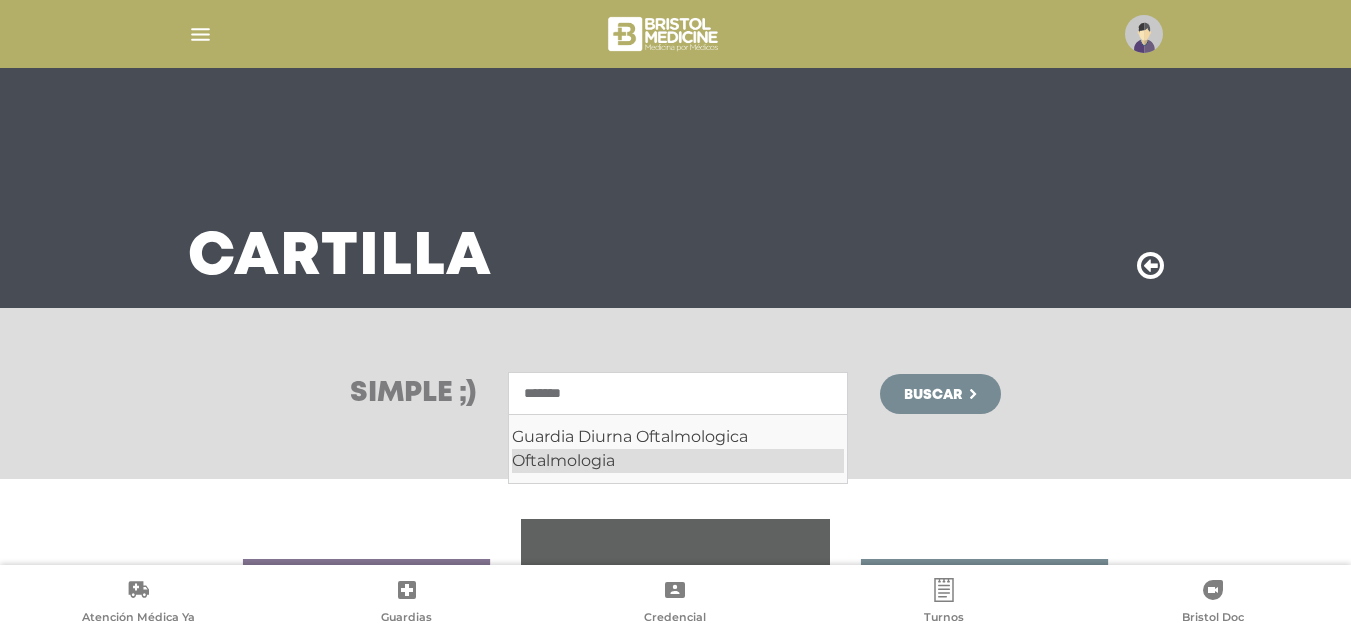 click on "Oftalmologia" at bounding box center [678, 461] 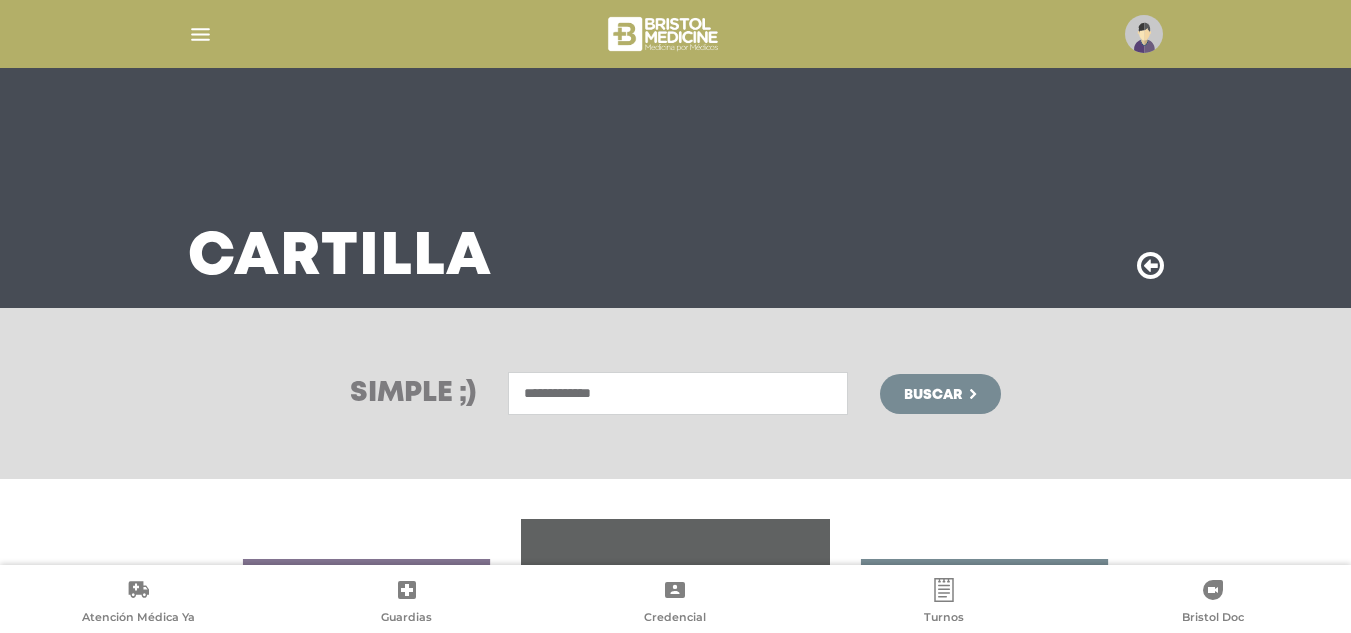 type on "**********" 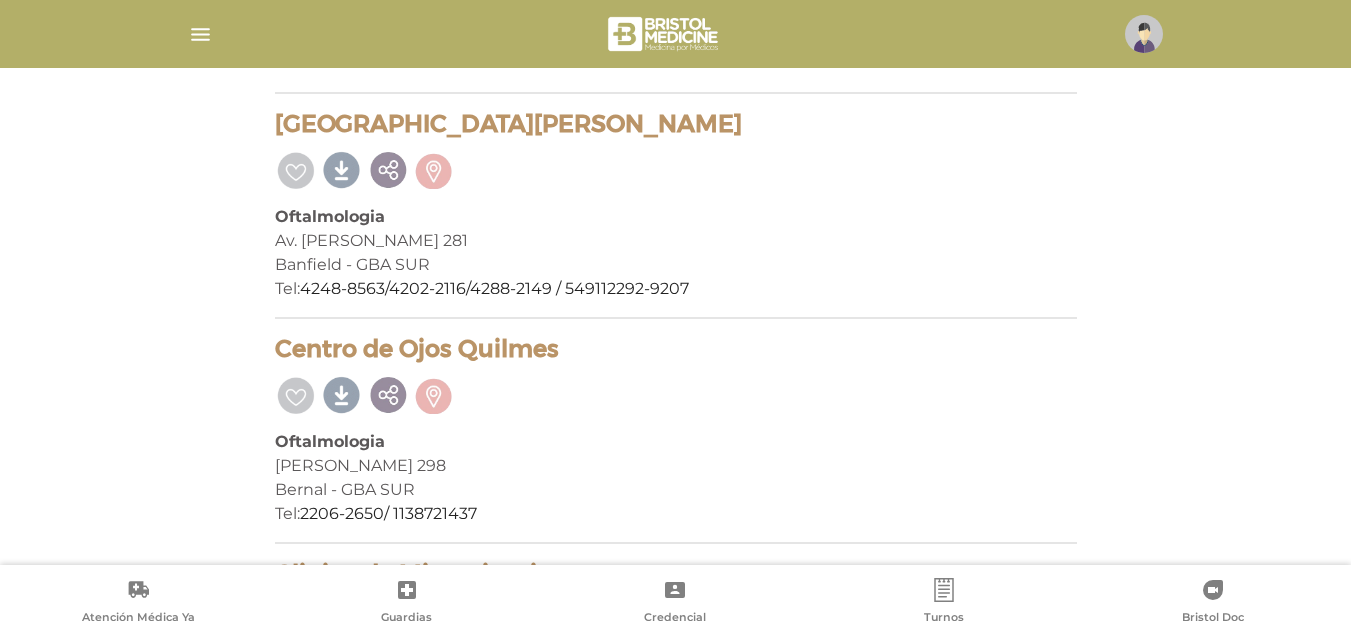 scroll, scrollTop: 400, scrollLeft: 0, axis: vertical 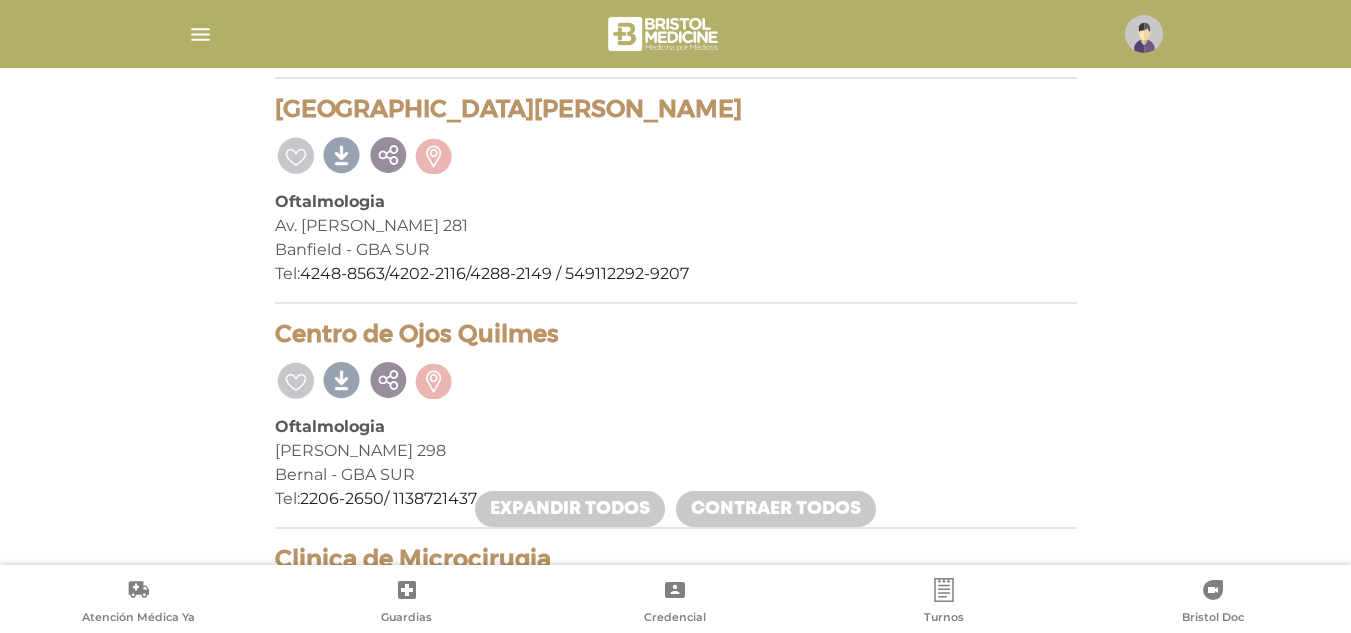 click on "Oftalmologia" at bounding box center (676, 202) 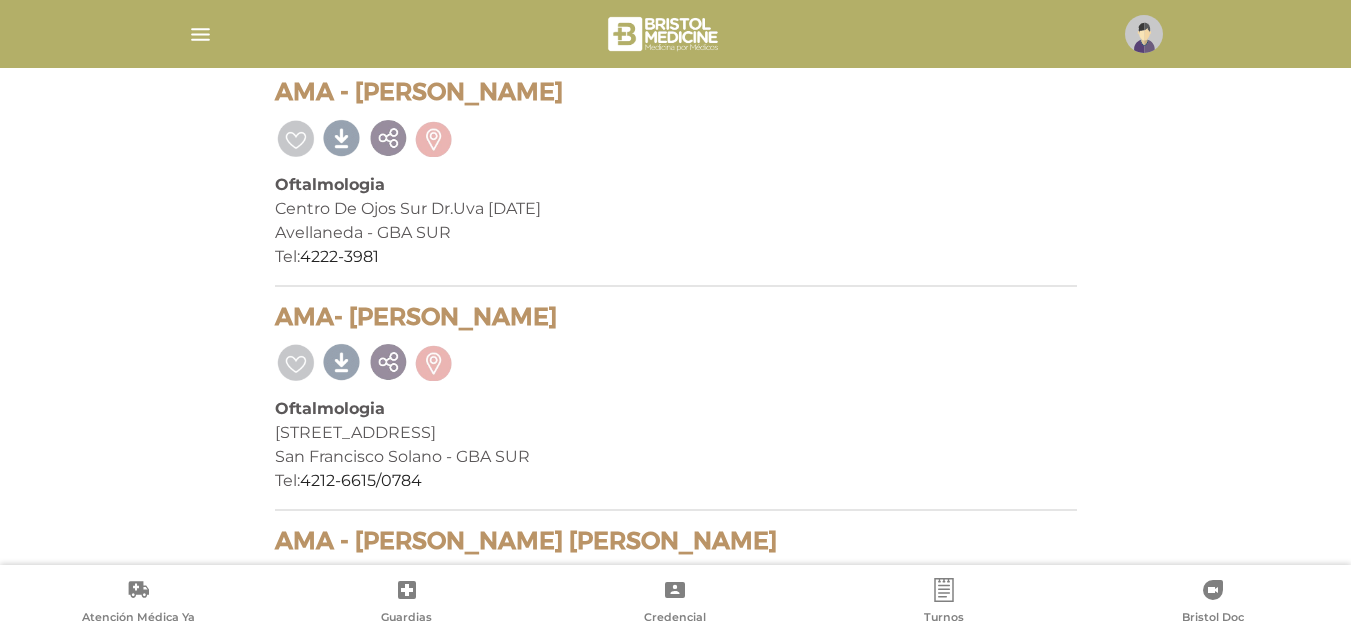 scroll, scrollTop: 3527, scrollLeft: 0, axis: vertical 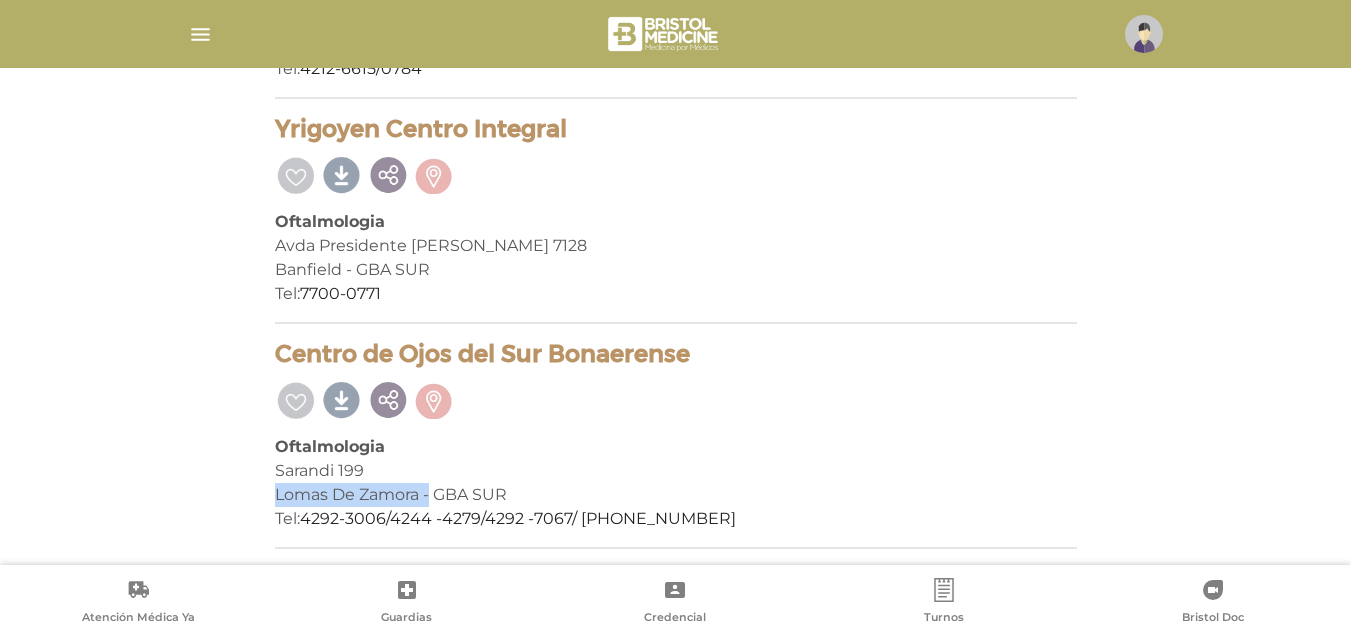 drag, startPoint x: 336, startPoint y: 481, endPoint x: 429, endPoint y: 483, distance: 93.0215 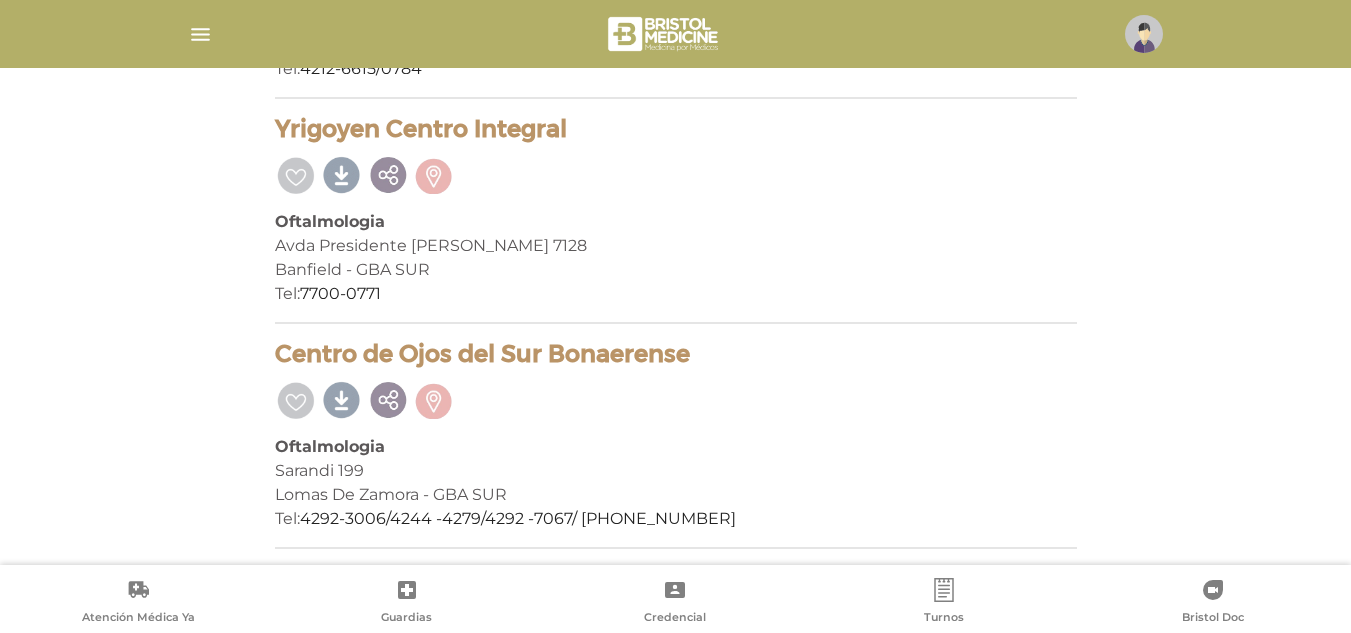 click on "Centro de Ojos del Sur Bonaerense
Oftalmologia 											 Sarandi 199 											 Lomas De Zamora - GBA SUR 											 Tel:  4292-3006/4244 -4279/4292 -7067/ 15-6282-5728" at bounding box center [676, 444] 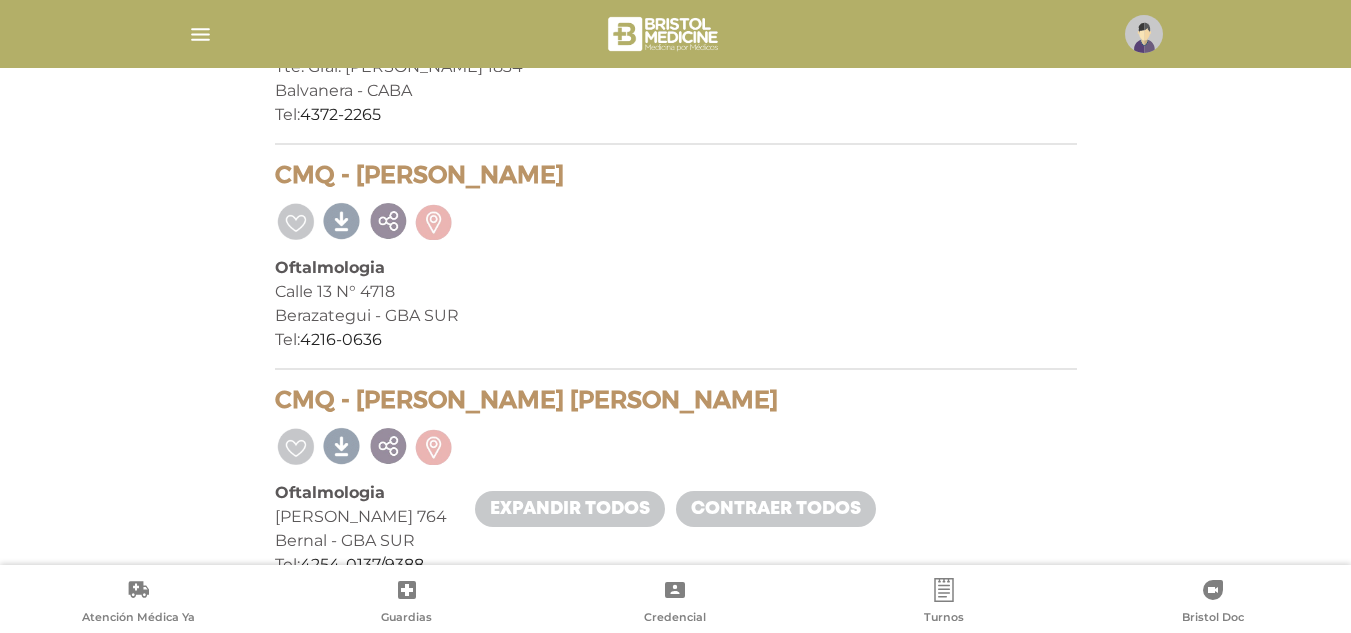 scroll, scrollTop: 2581, scrollLeft: 0, axis: vertical 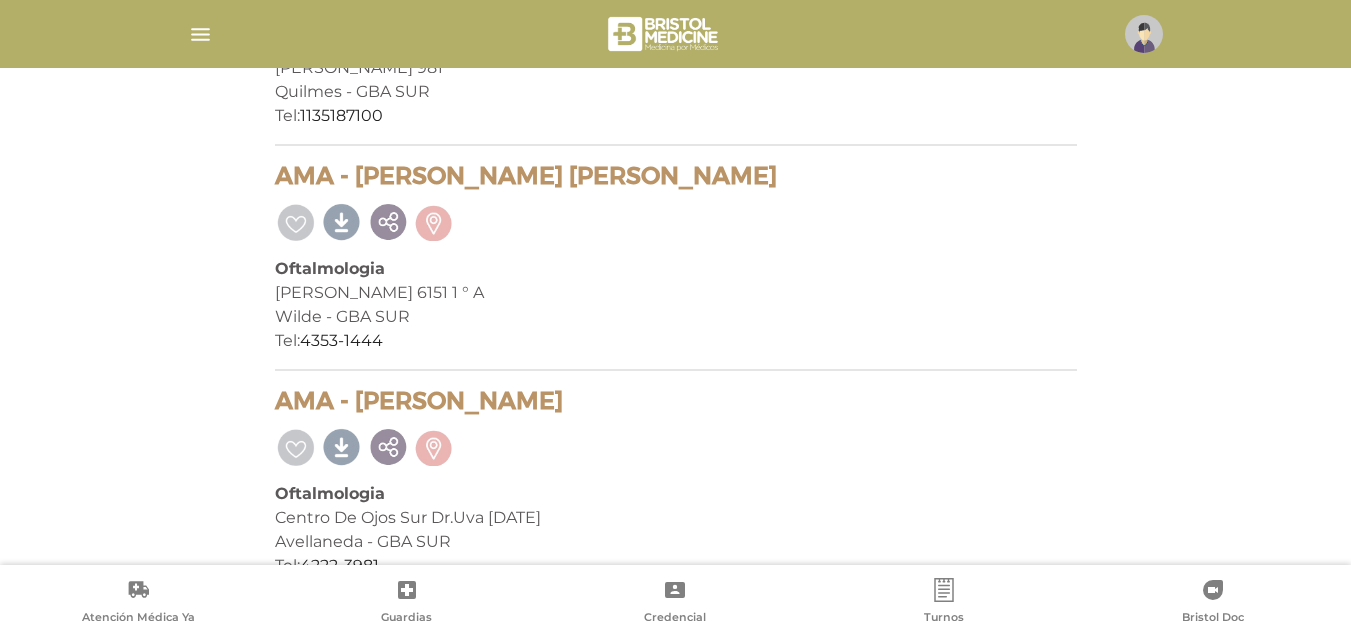 click at bounding box center [676, 220] 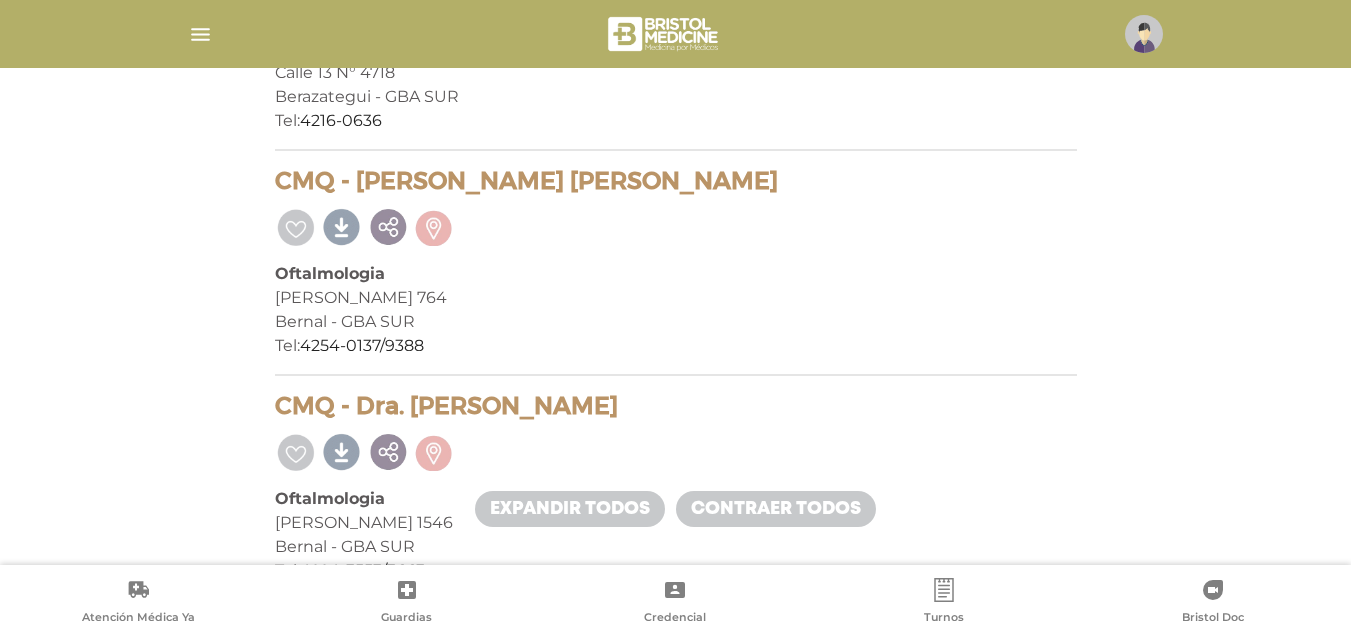 scroll, scrollTop: 783, scrollLeft: 0, axis: vertical 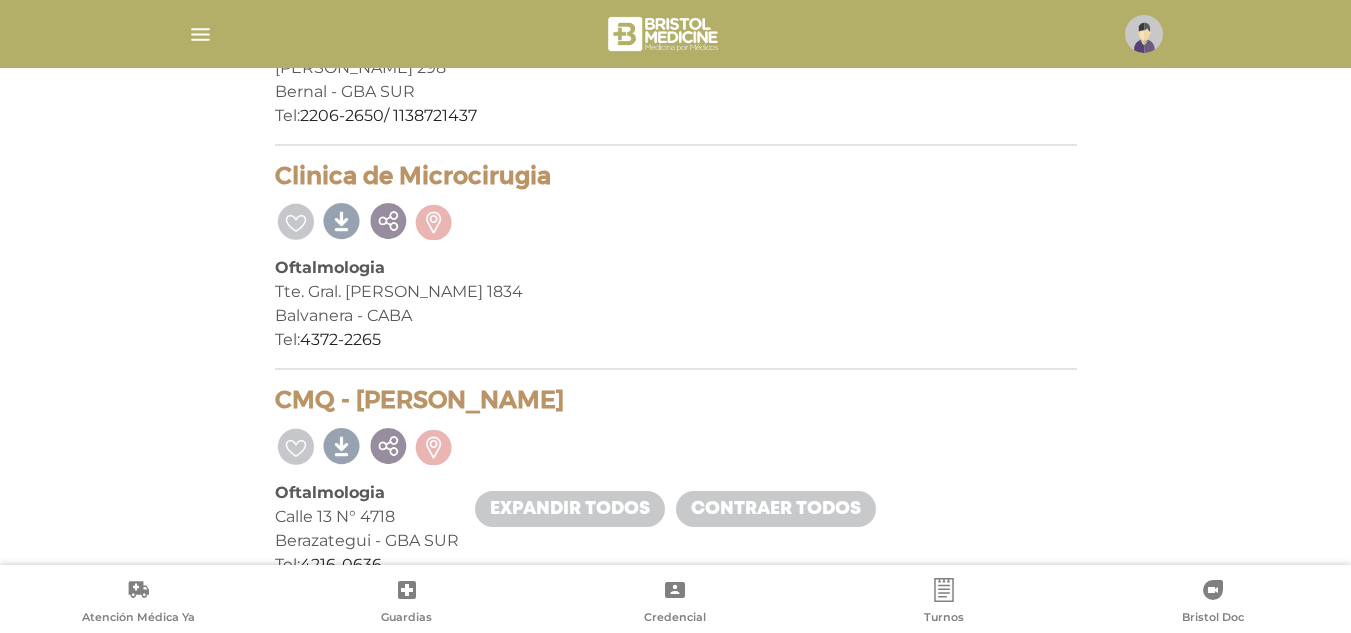 click on "Centro de Ojos Banfield
Oftalmologia 											 Av. Alsina 281 											 Banfield - GBA SUR 											 Tel:  4248-8563/4202-2116/4288-2149 / 549112292-9207
Centro de Ojos Quilmes
Oftalmologia 											 Humberto Primo 298 											 Bernal - GBA SUR 											 Tel:  2206-2650/ 1138721437" at bounding box center [676, 1502] 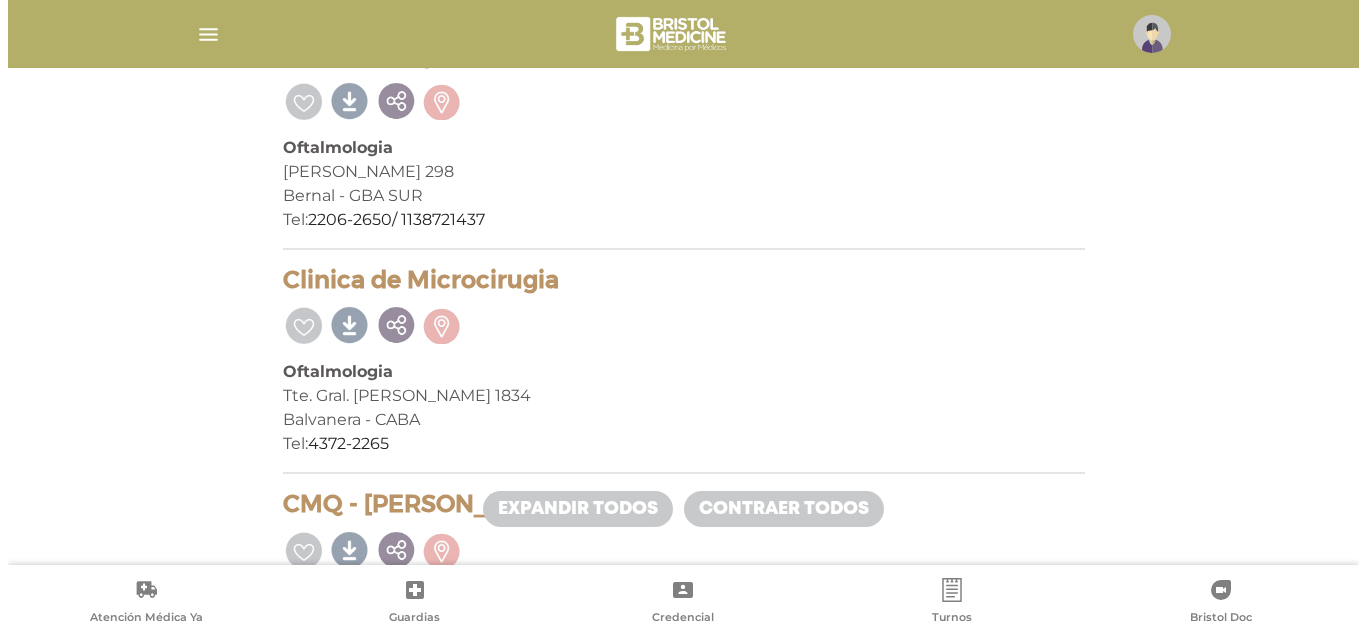scroll, scrollTop: 583, scrollLeft: 0, axis: vertical 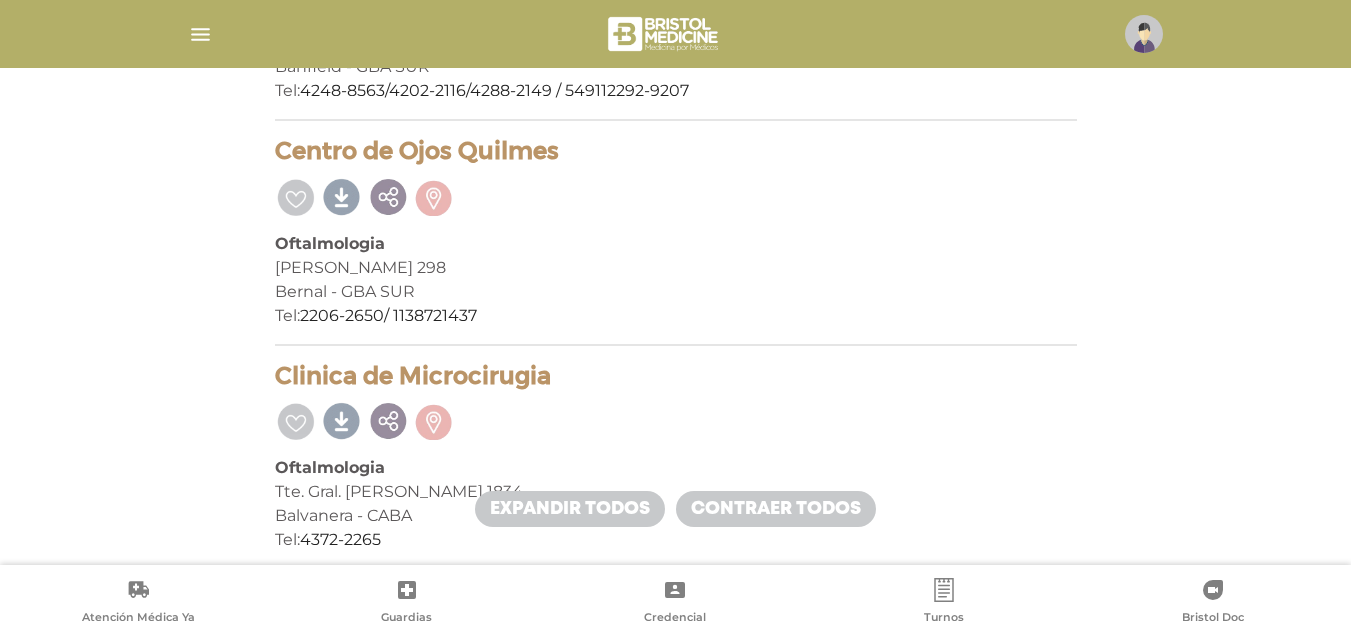 click at bounding box center [1144, 34] 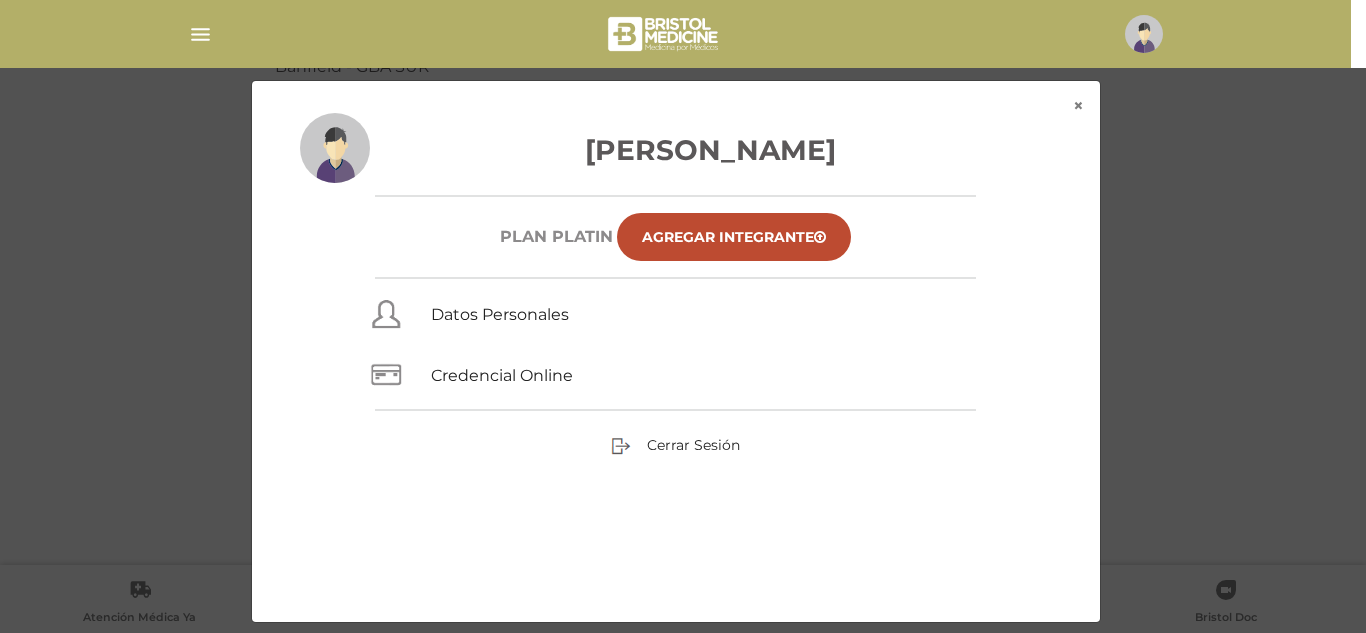 click on "Cerrar Sesión" at bounding box center [676, 446] 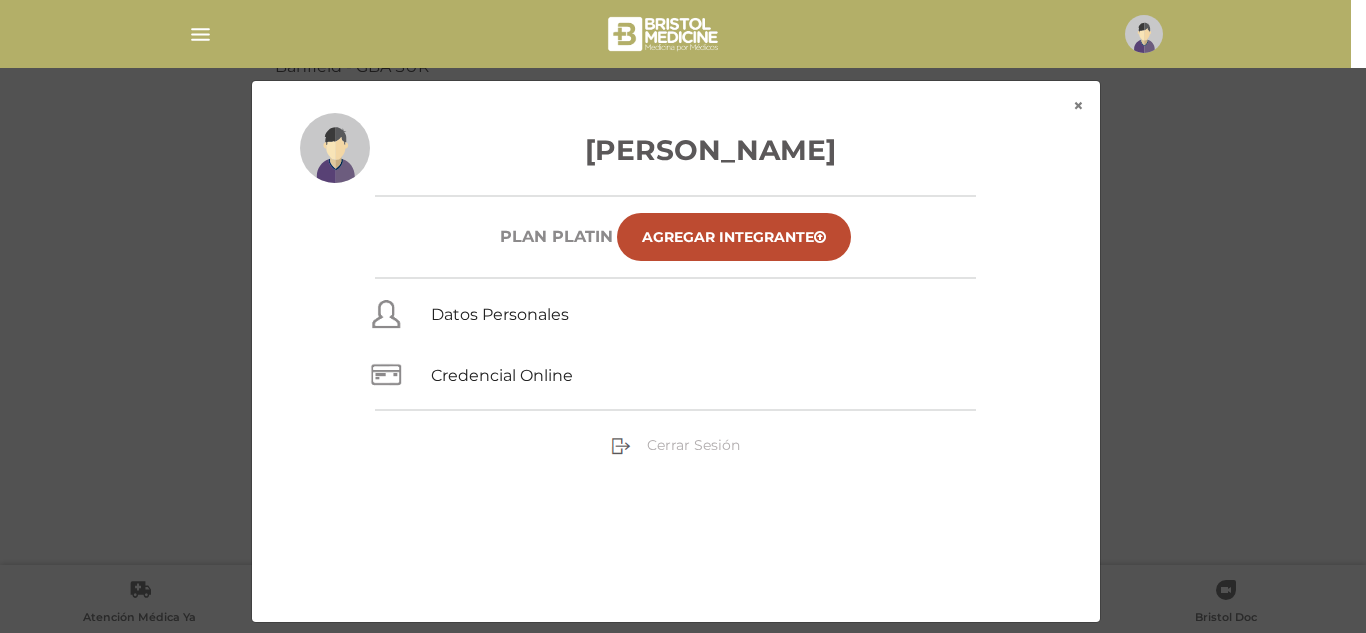 click on "Cerrar Sesión" at bounding box center [693, 445] 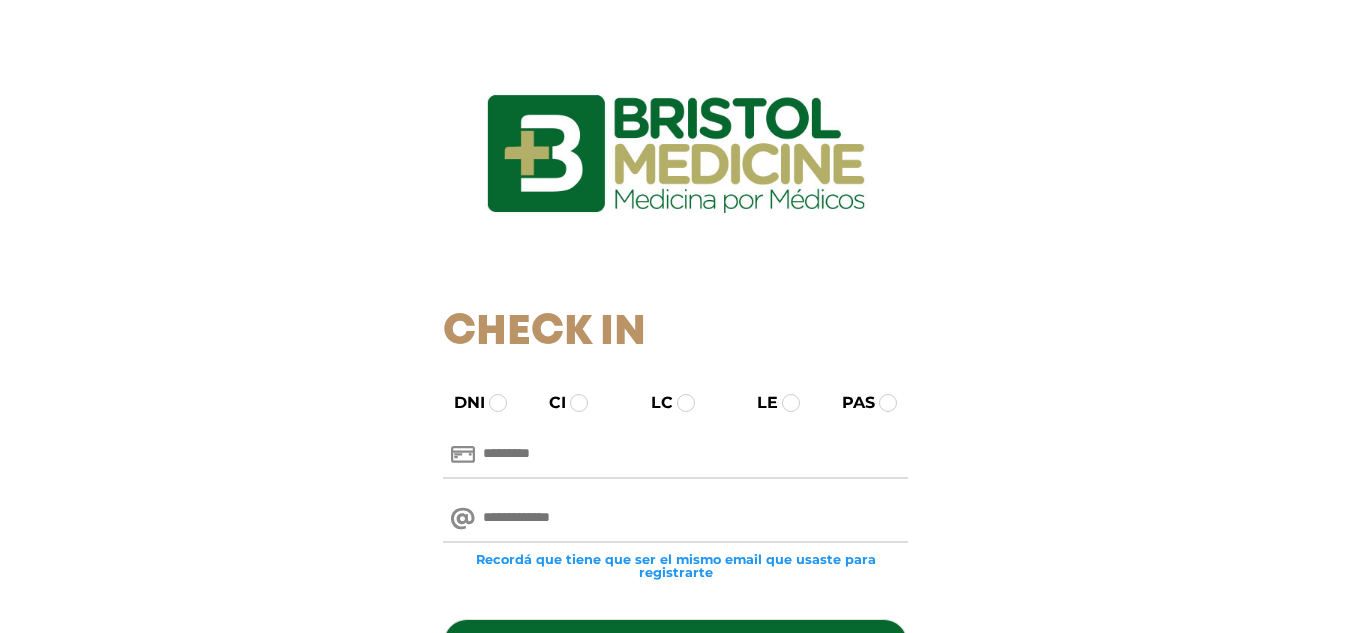 scroll, scrollTop: 0, scrollLeft: 0, axis: both 